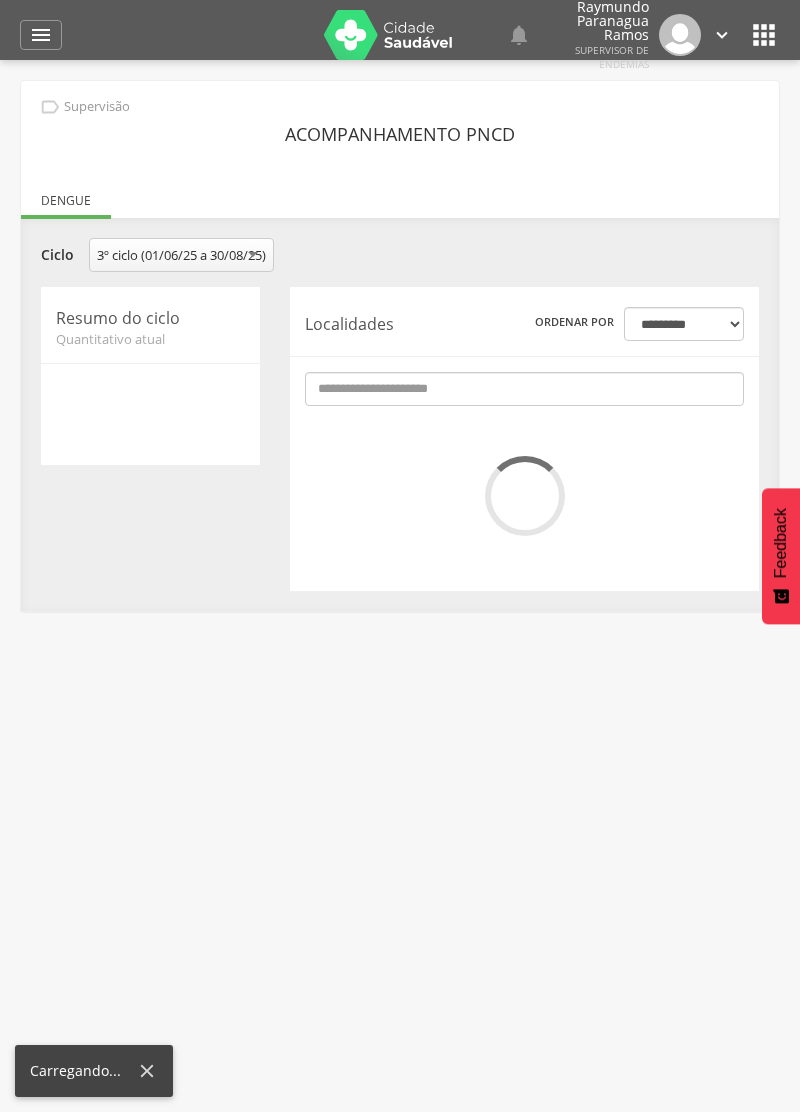 scroll, scrollTop: 1, scrollLeft: 0, axis: vertical 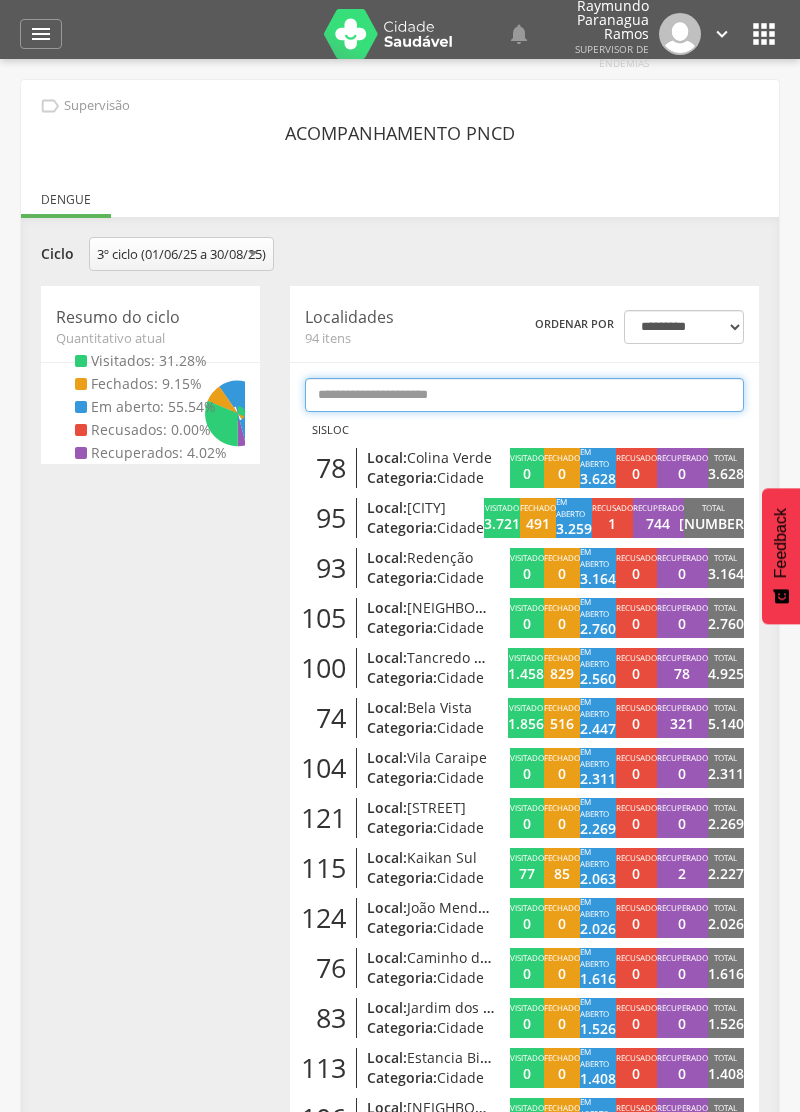 click at bounding box center [524, 395] 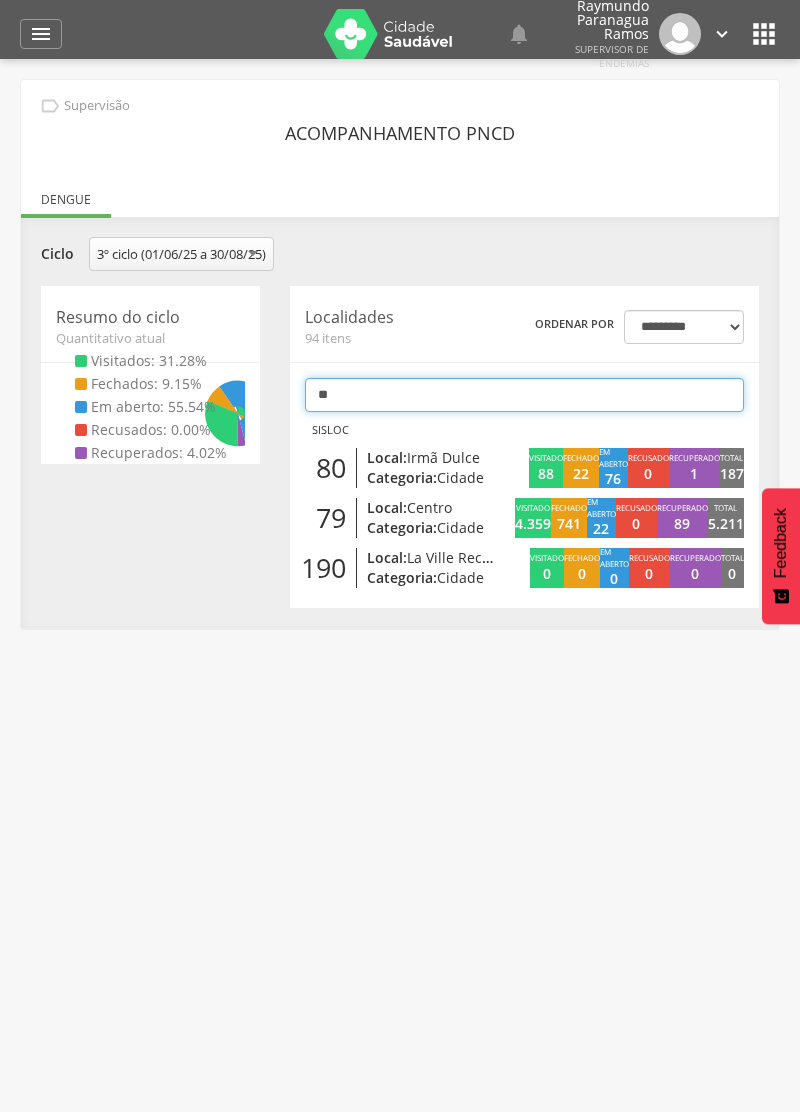 type on "**" 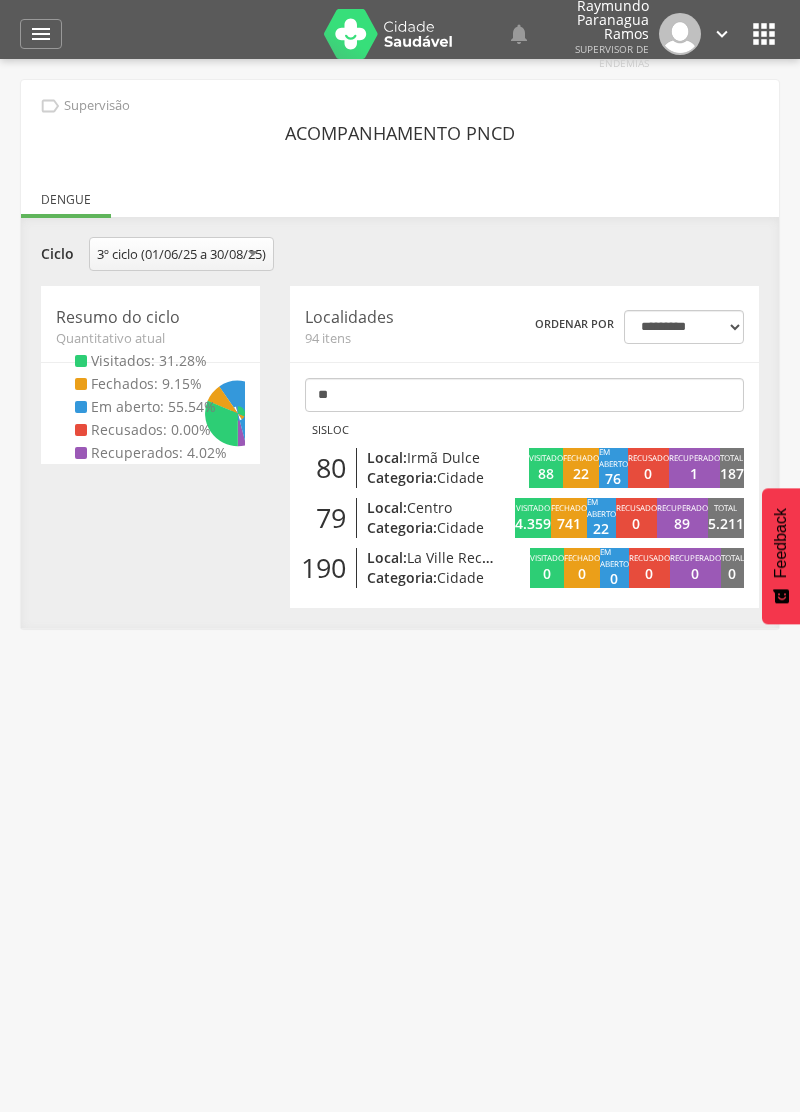 click on "Centro" at bounding box center [429, 507] 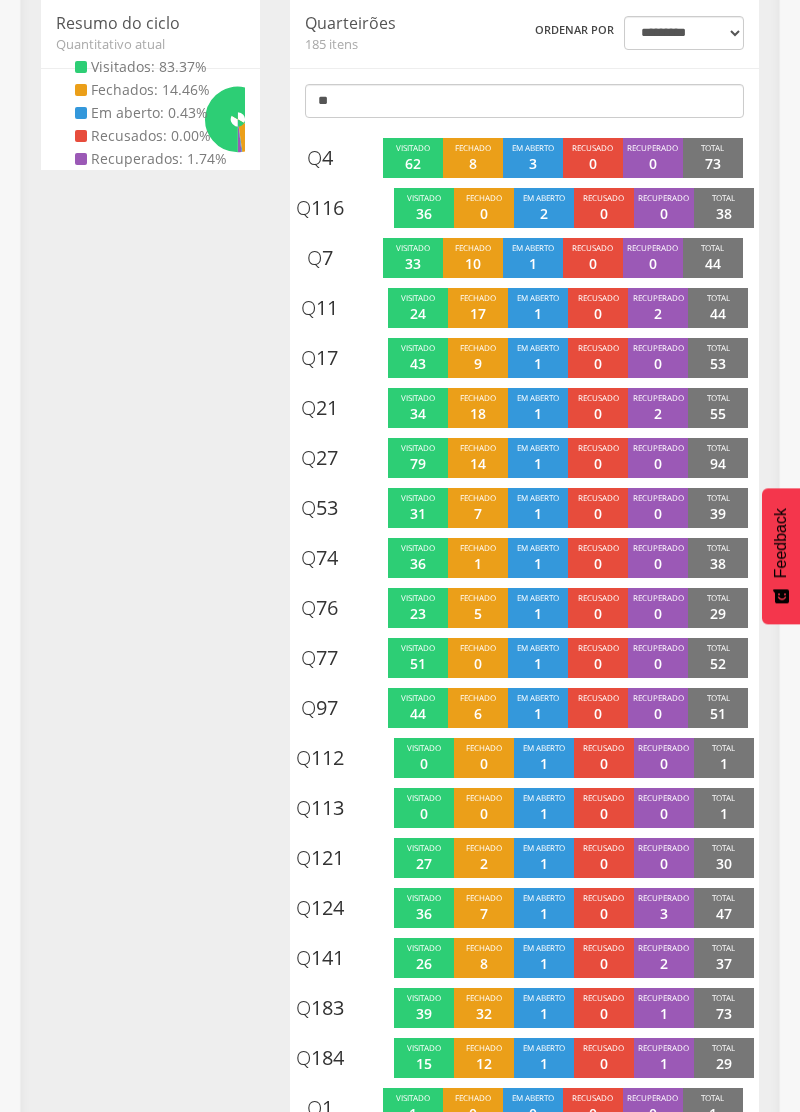 scroll, scrollTop: 319, scrollLeft: 0, axis: vertical 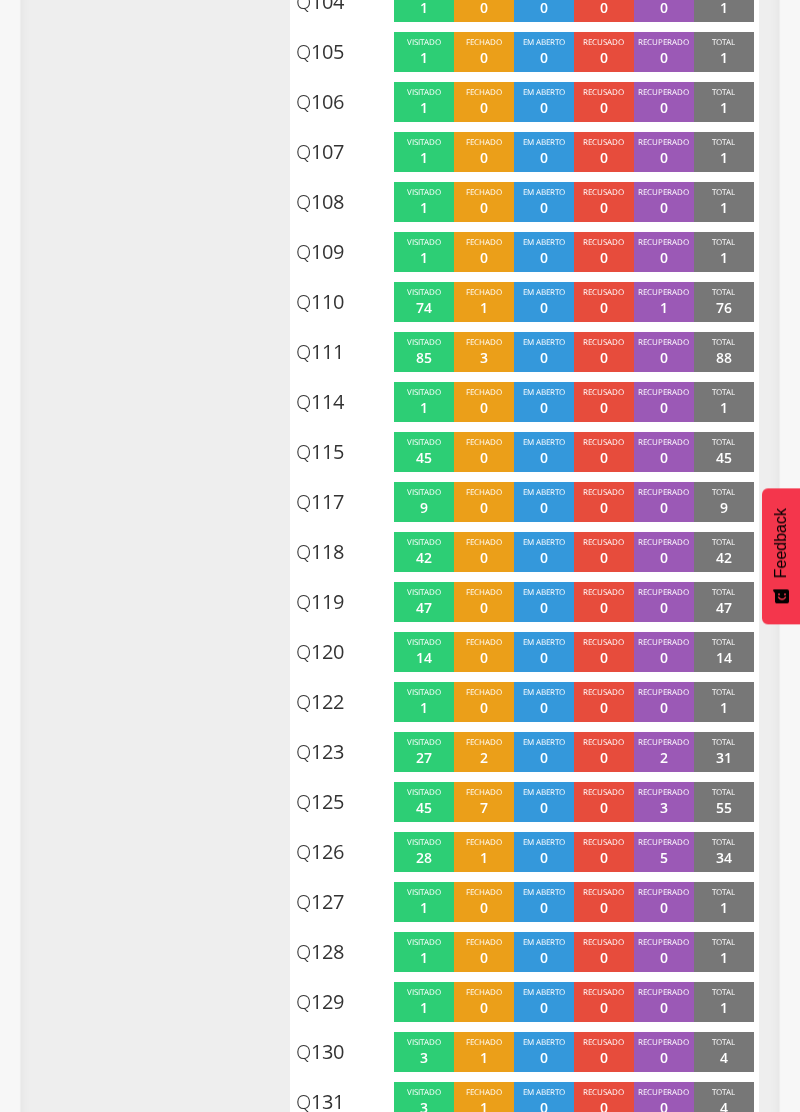 click on "Q 4 Visitado 62 Fechado 8 Em aberto 3 Recusado 0 Recuperado 0 Total 73 Q 116 Visitado 36 Fechado 0 Em aberto 2 Recusado 0 Recuperado 0 Total 38 Q 7 Visitado 33 Fechado 10 Em aberto 1 Recusado 0 Recuperado 0 Total 44 Q 11 Visitado 24 Fechado 17 Em aberto 1 Recusado 0 Recuperado 2 Total 44 Q 17 Visitado 43 Fechado 9 Em aberto 1 Recusado 0 Recuperado 0 Total 53 Q 21 Visitado 34 Fechado 18 Em aberto 1 Recusado 0 Recuperado 2 Total 55 Q 27 Visitado 79 Fechado 14 Em aberto 1 Recusado 0 Recuperado 0 Total 94 Q 53 Visitado 7" at bounding box center (400, -1011) 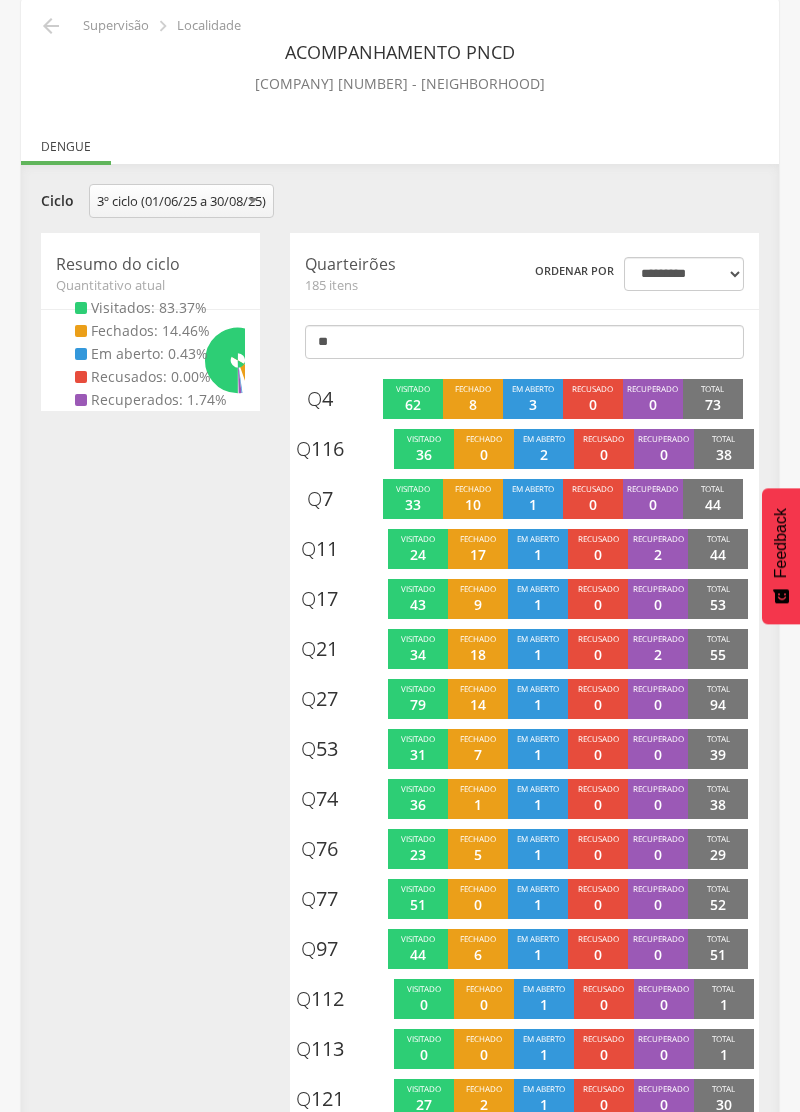 scroll, scrollTop: 0, scrollLeft: 0, axis: both 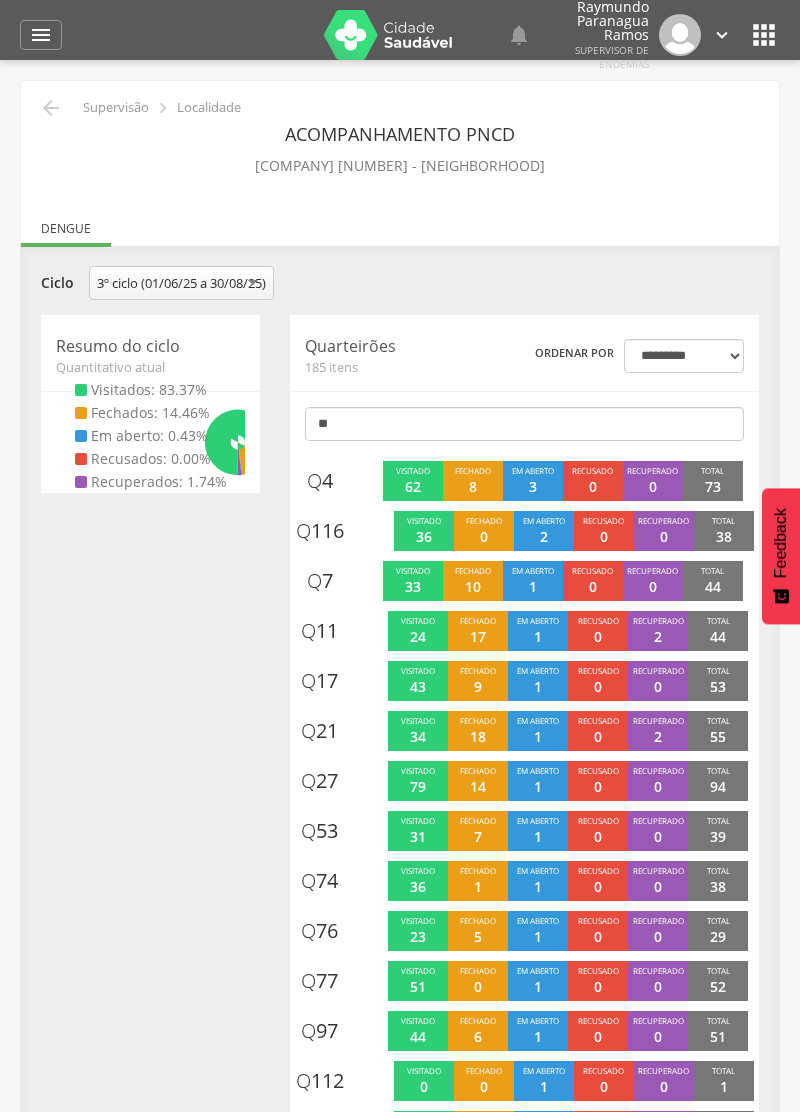 click on "" at bounding box center [41, 35] 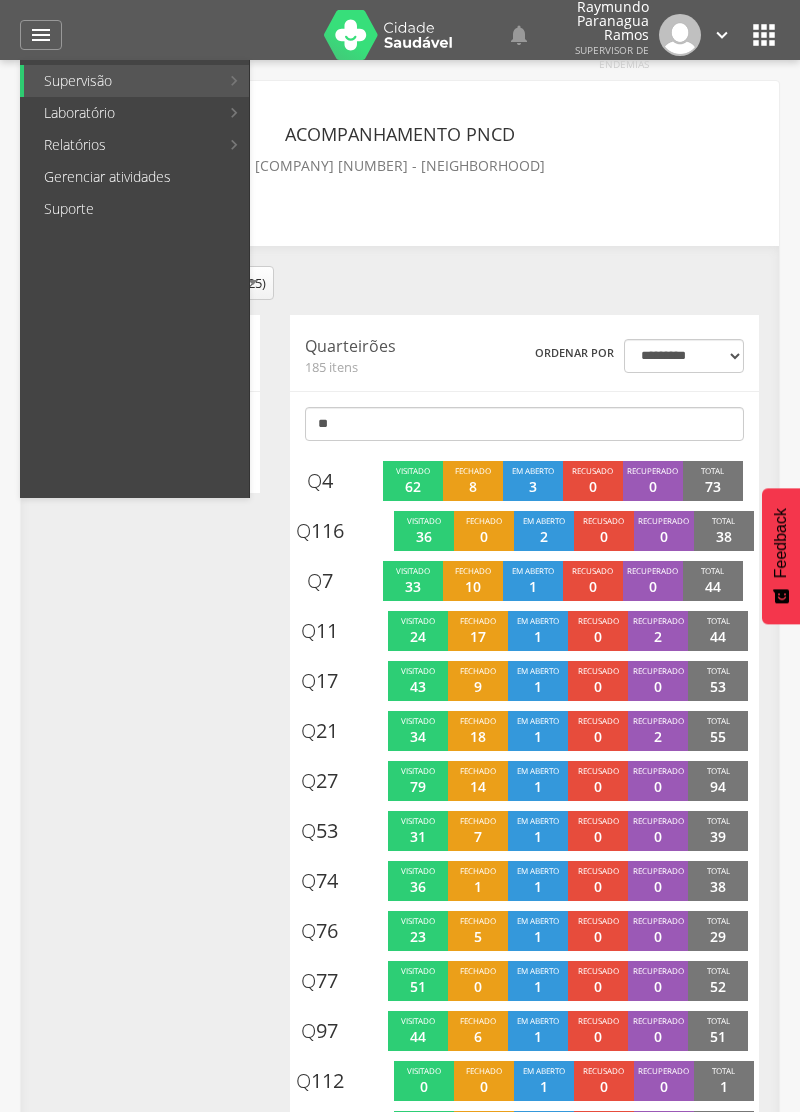 click on "Relatórios" at bounding box center (121, 145) 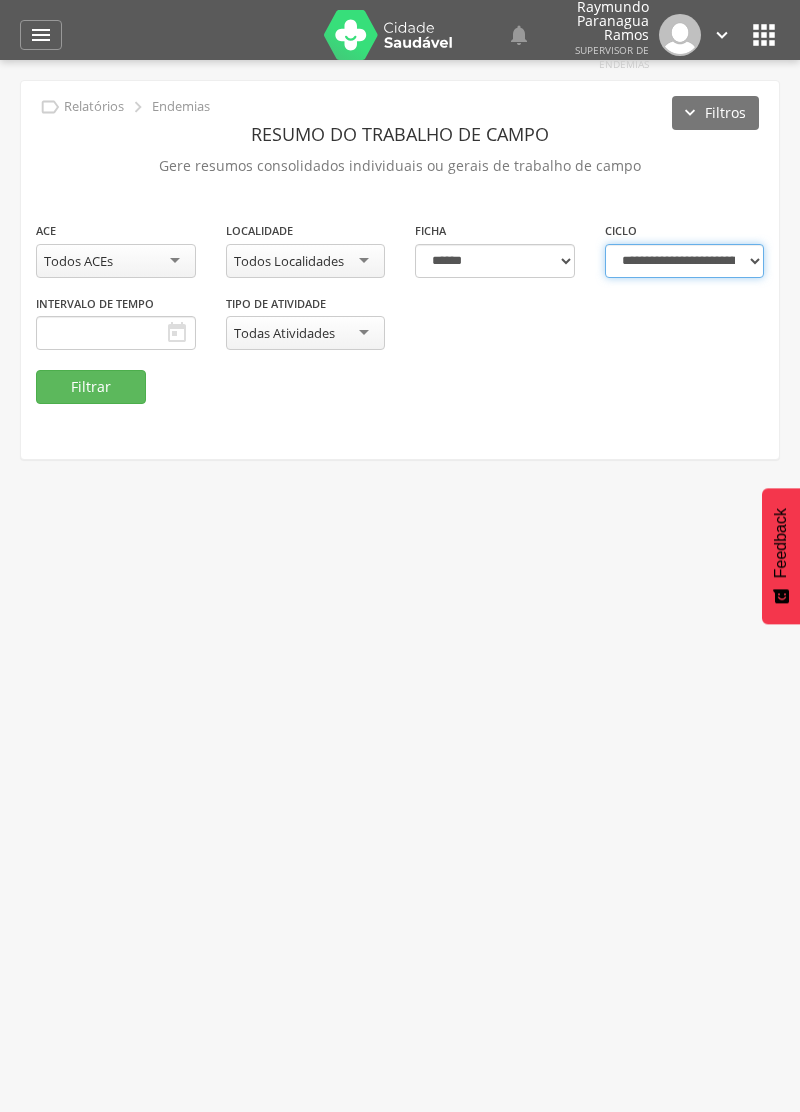 click on "**********" at bounding box center [685, 261] 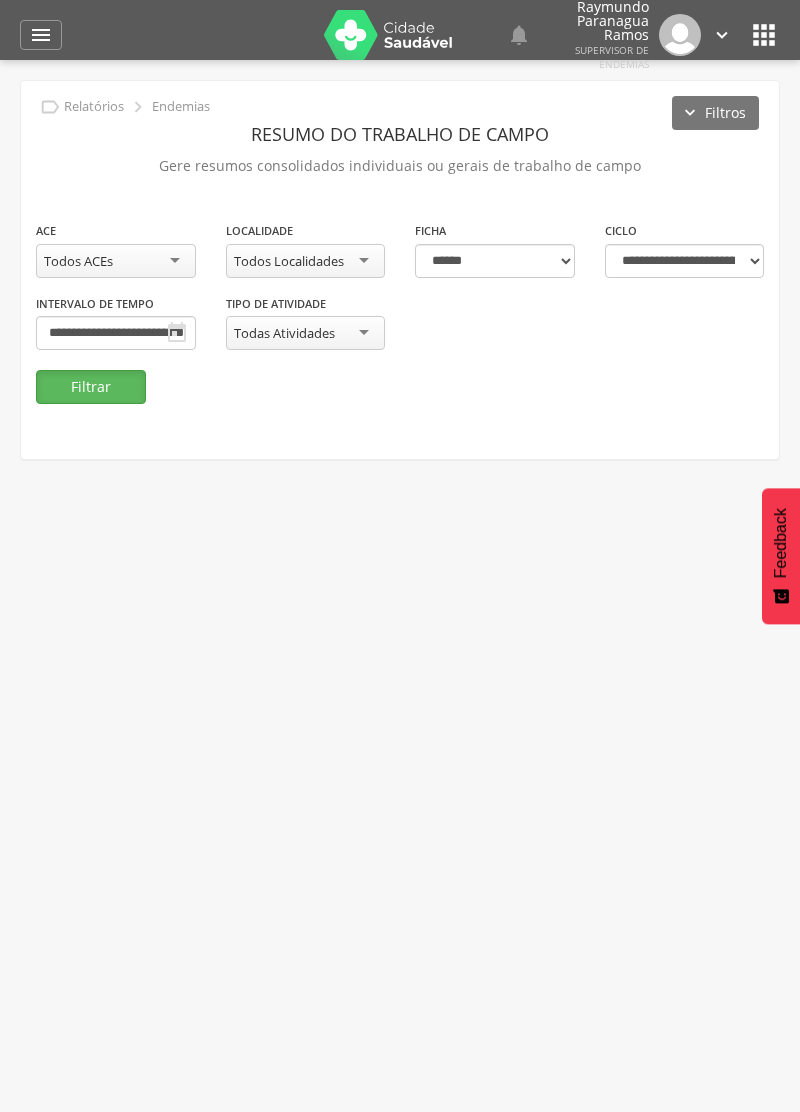 click on "Filtrar" at bounding box center (91, 387) 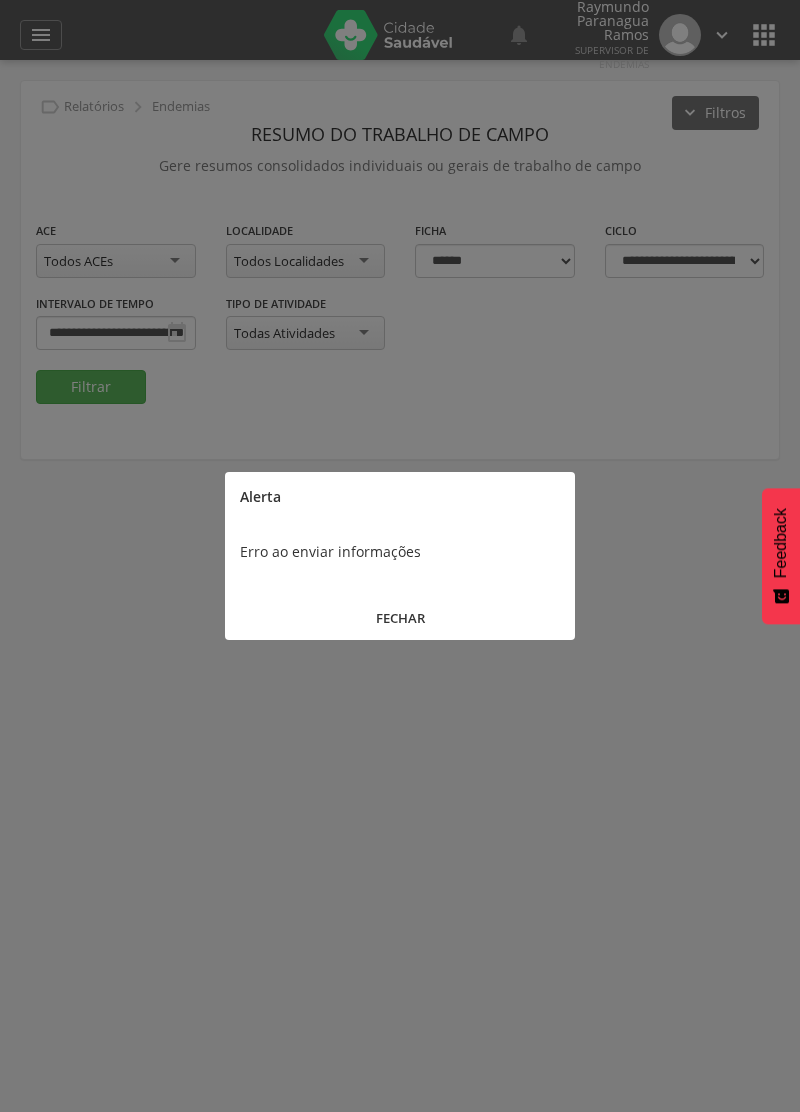 click on "FECHAR" at bounding box center [400, 618] 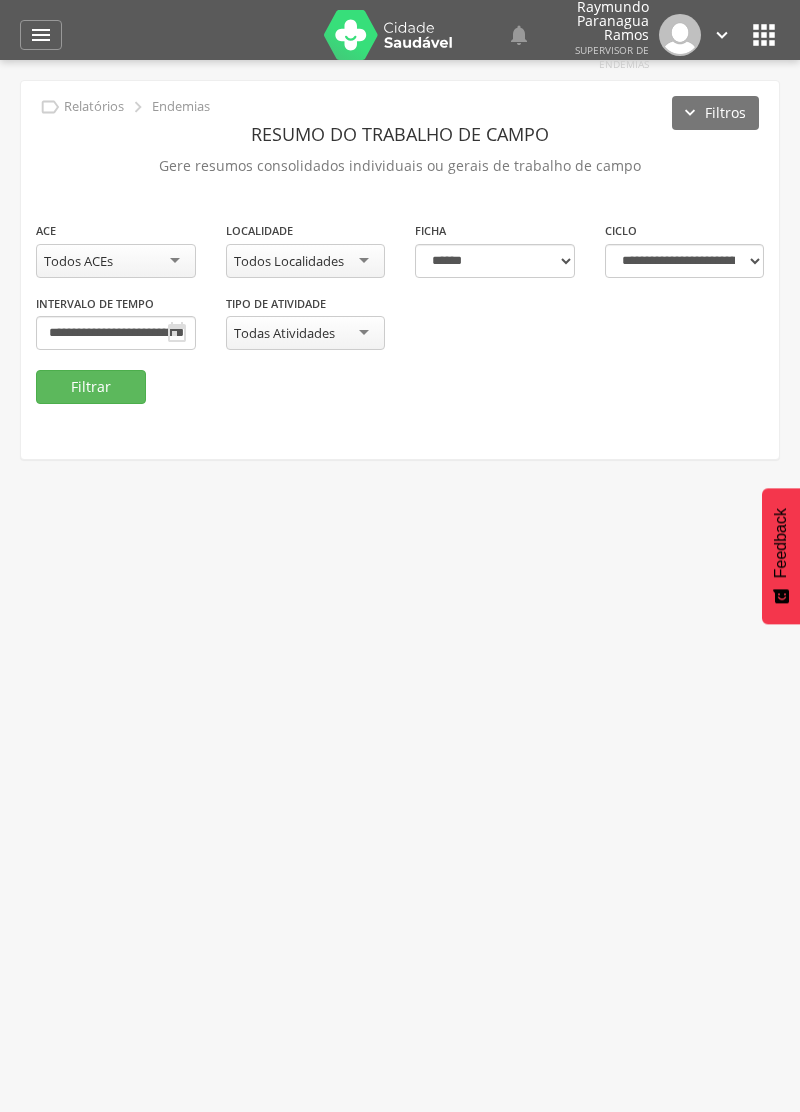 click on "" at bounding box center (41, 35) 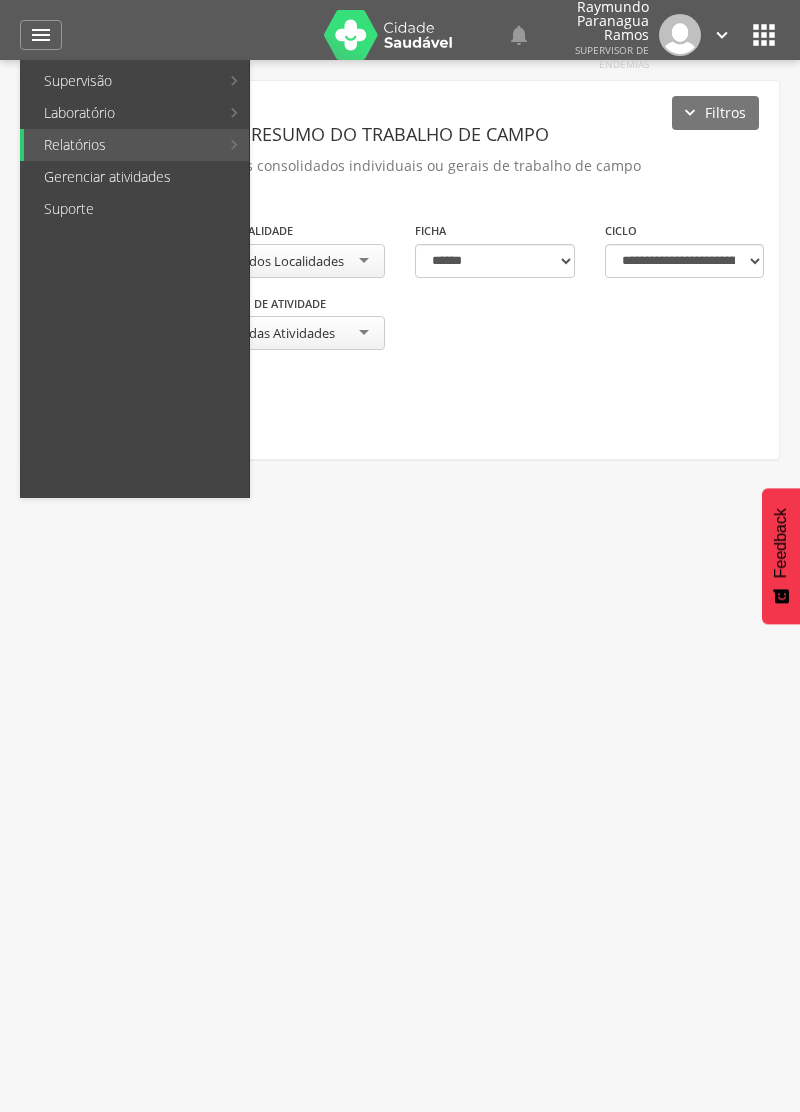click on "Relatórios" at bounding box center [121, 145] 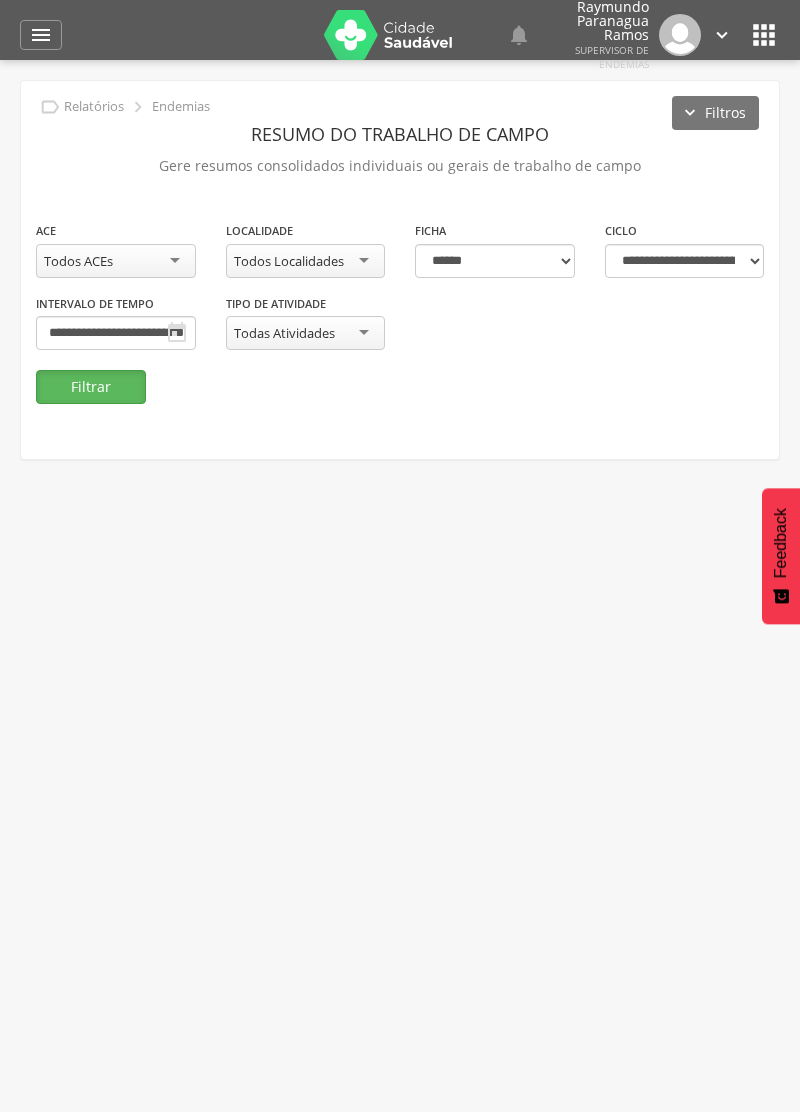 click on "Filtrar" at bounding box center [91, 387] 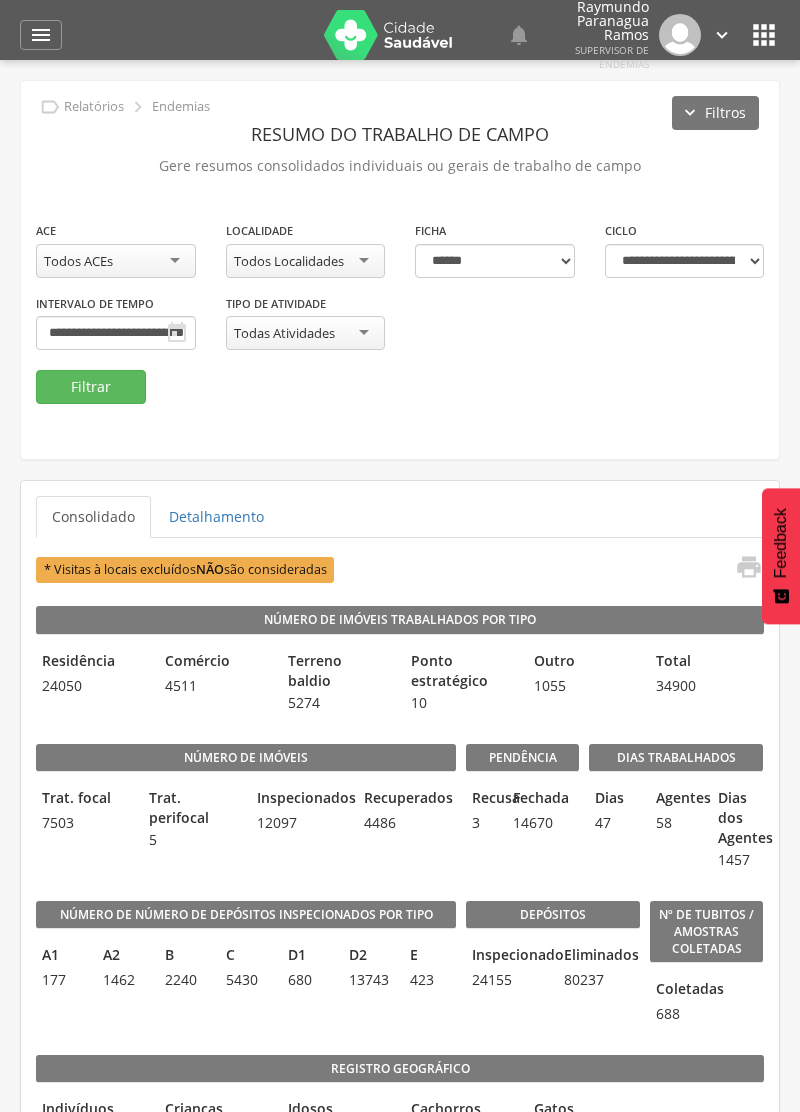 click on "Todos Localidades" at bounding box center [306, 261] 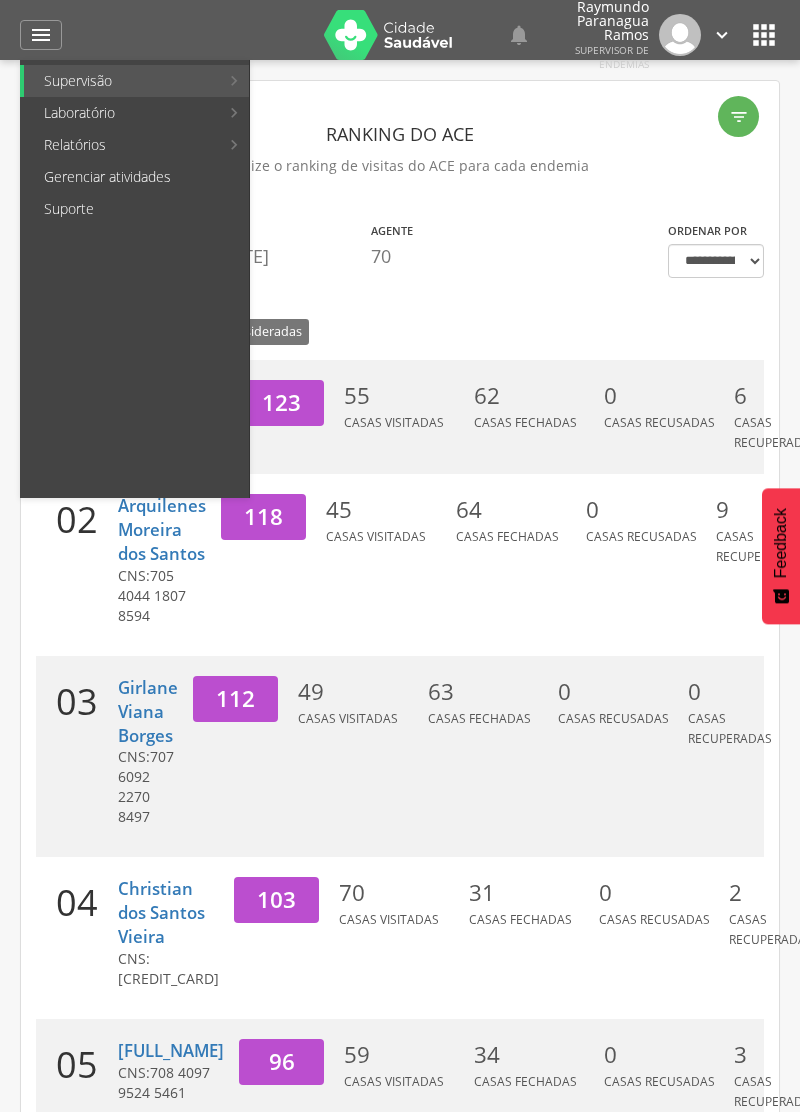 scroll, scrollTop: 0, scrollLeft: 0, axis: both 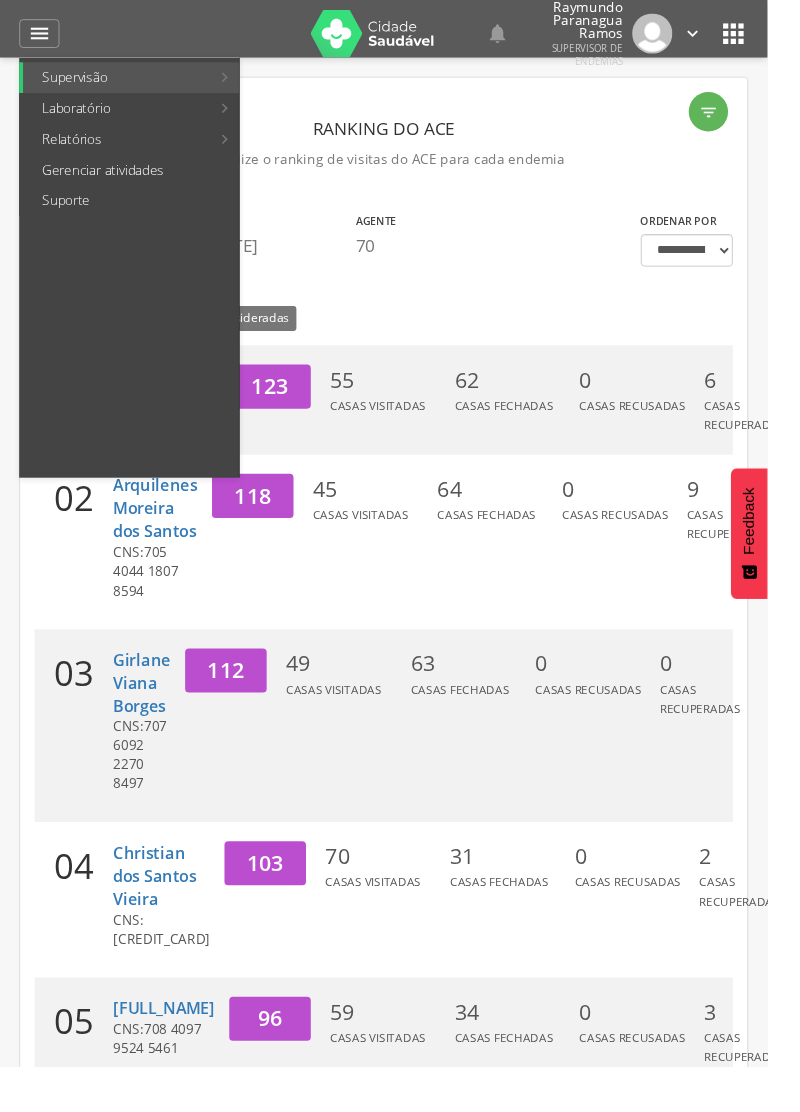click on "Leishmaniose" at bounding box center [370, 113] 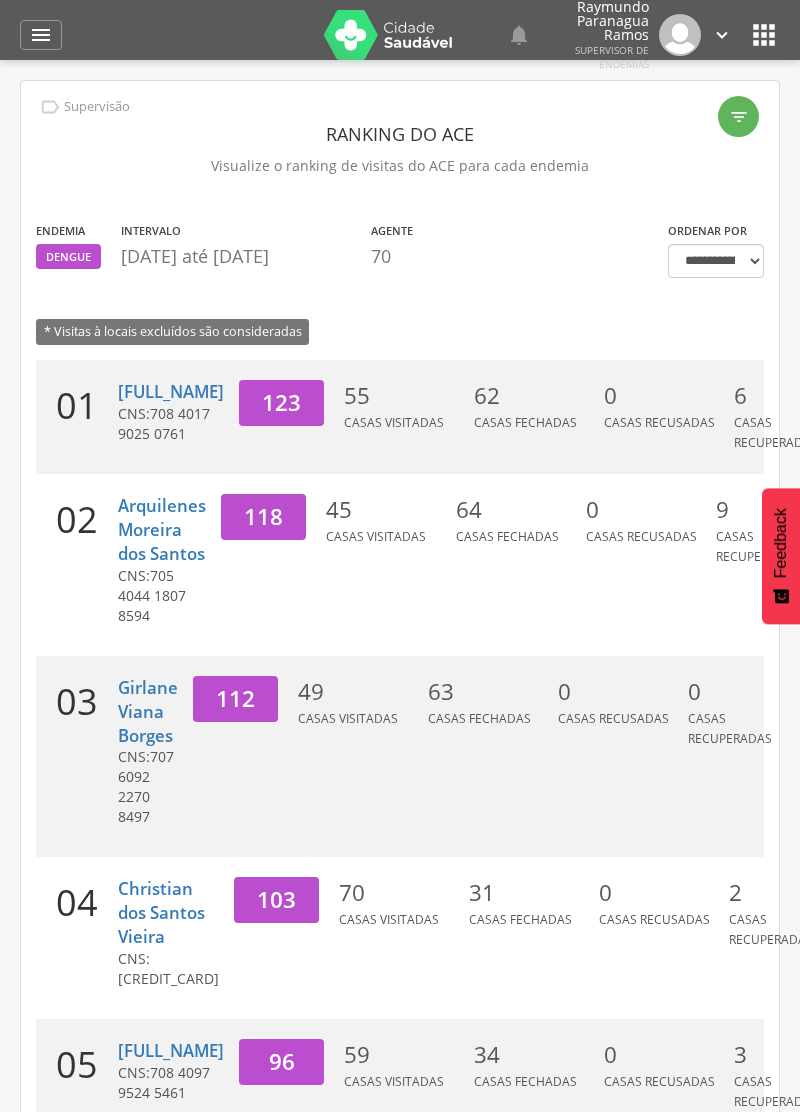 type on "**********" 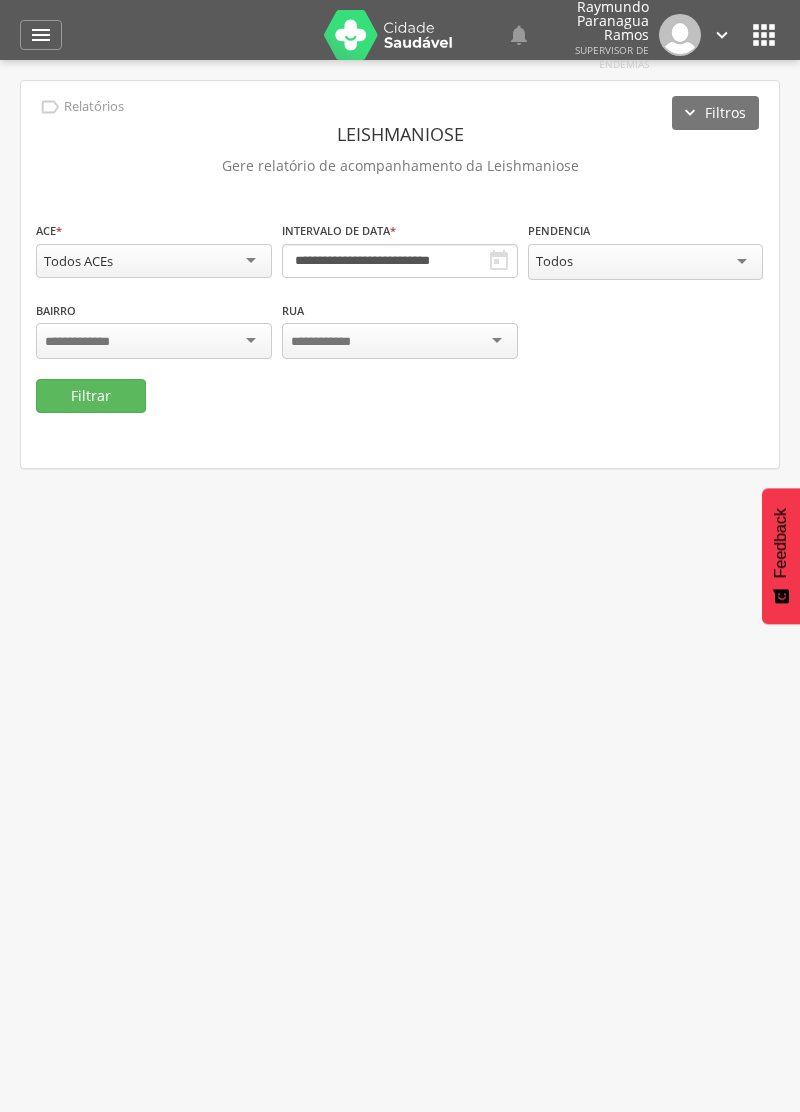 click on "" at bounding box center (41, 35) 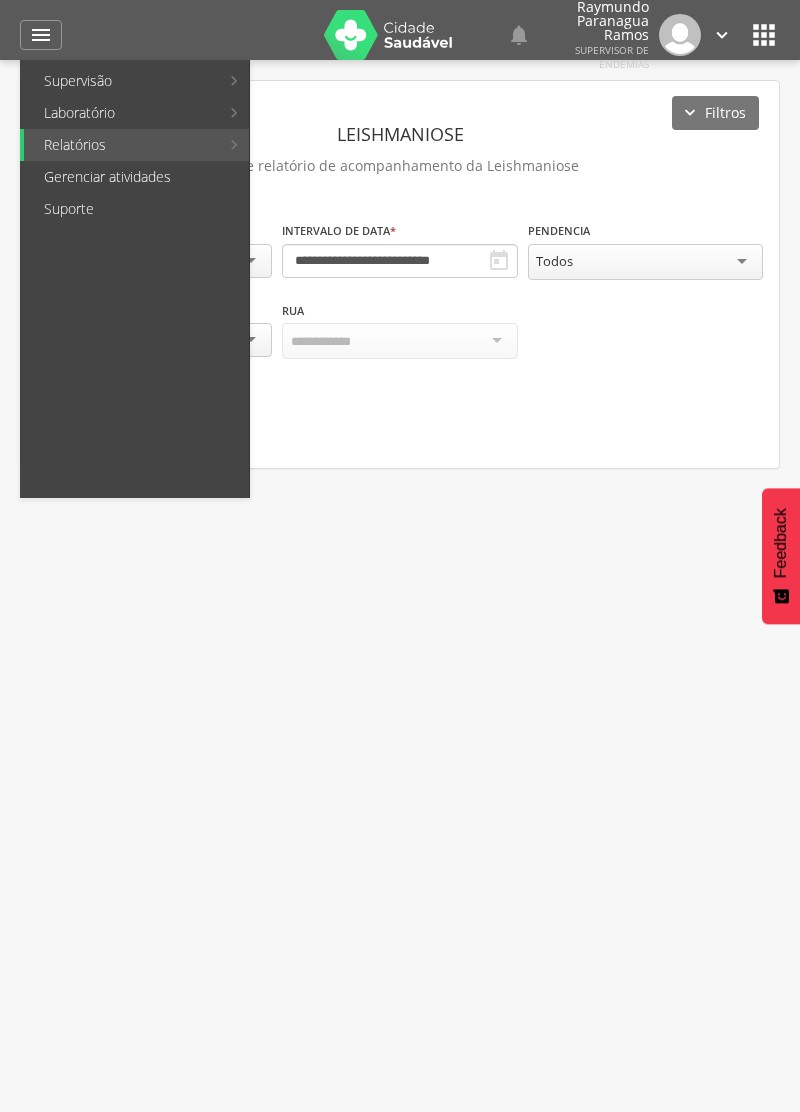 click at bounding box center (390, 556) 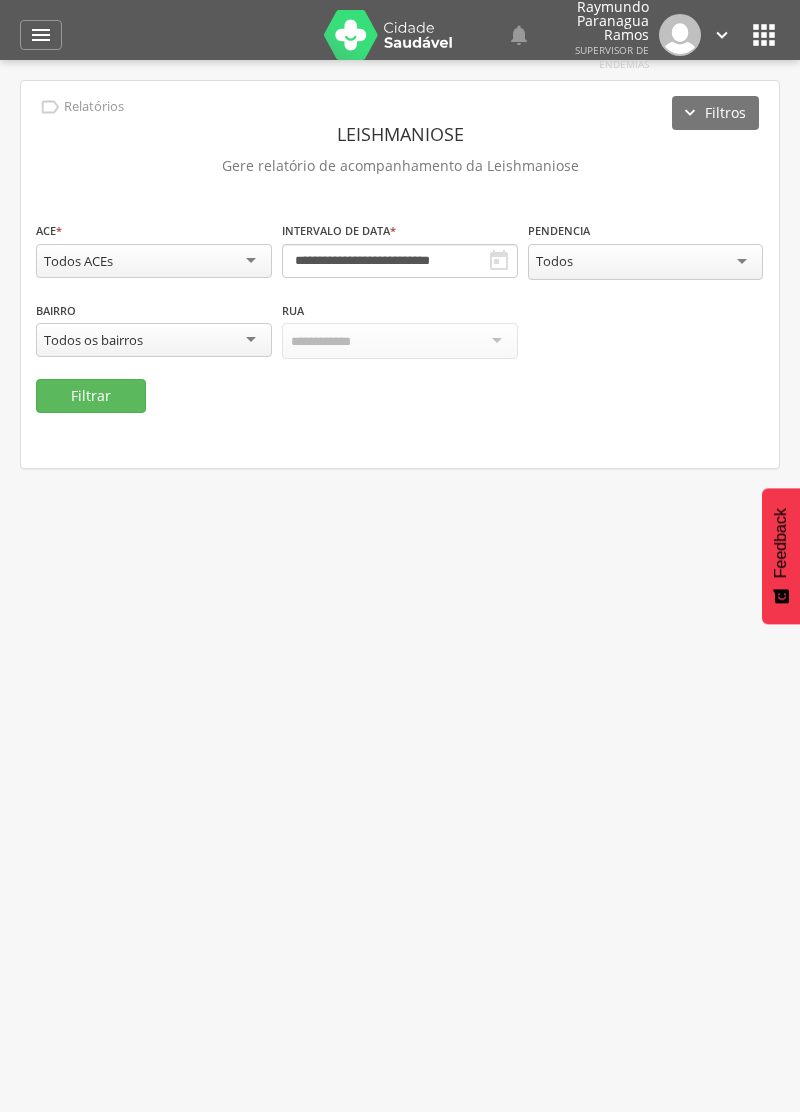click on "" at bounding box center [41, 35] 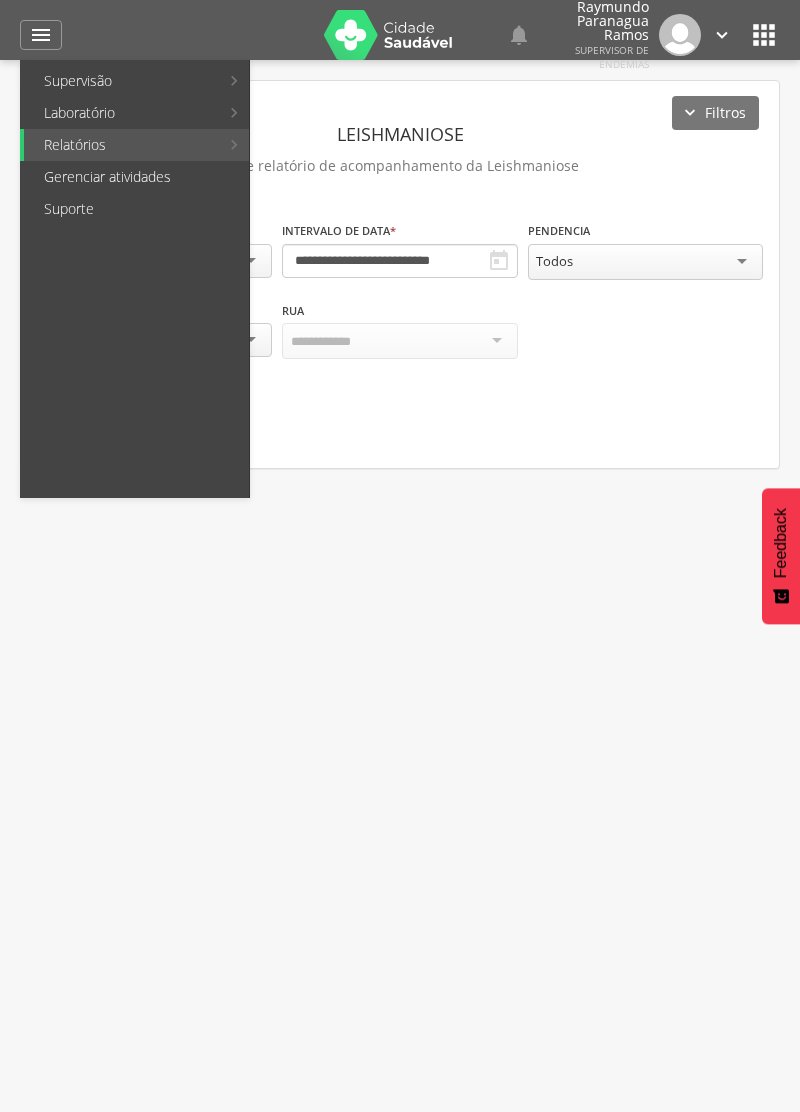 click on "Relatórios" at bounding box center [121, 145] 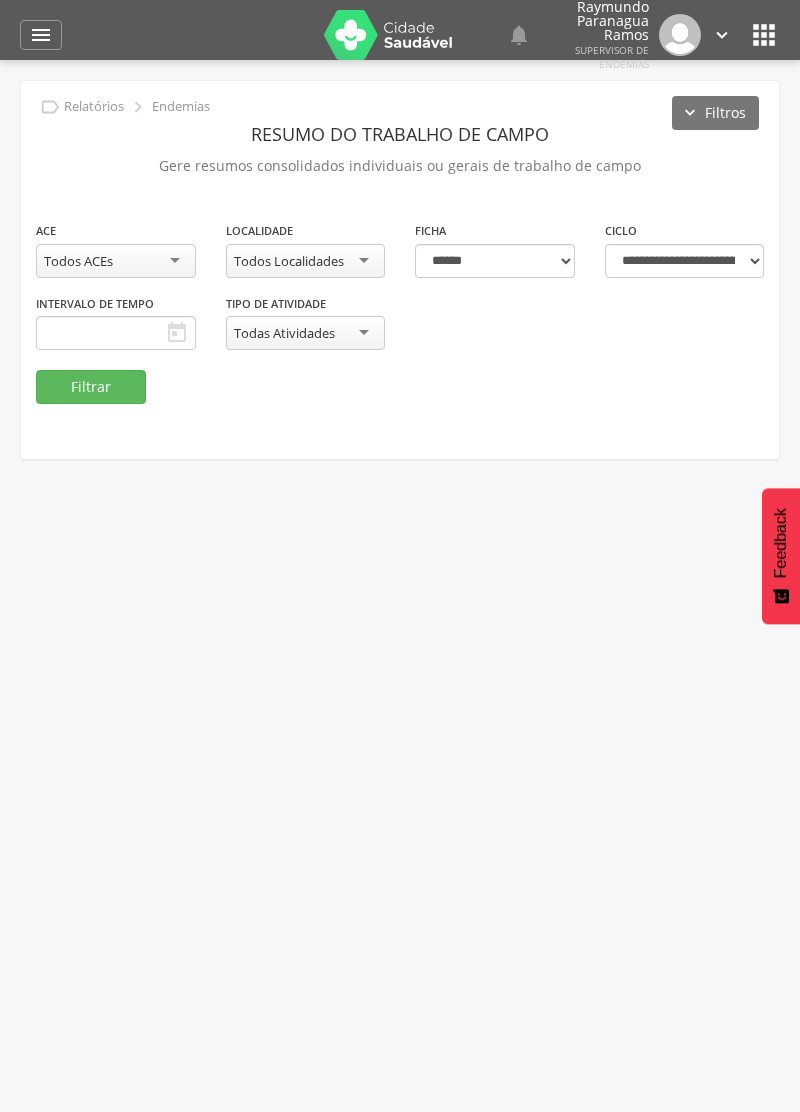 click on "Todos Localidades" at bounding box center (306, 261) 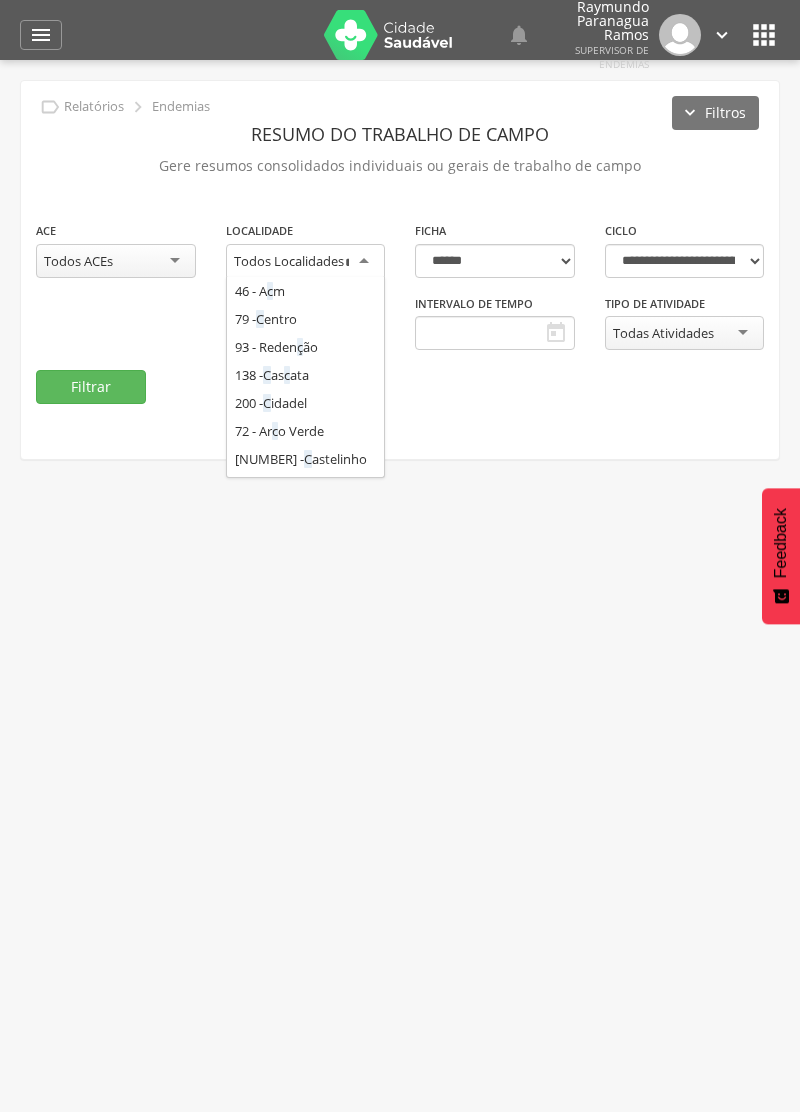 scroll, scrollTop: 0, scrollLeft: 4, axis: horizontal 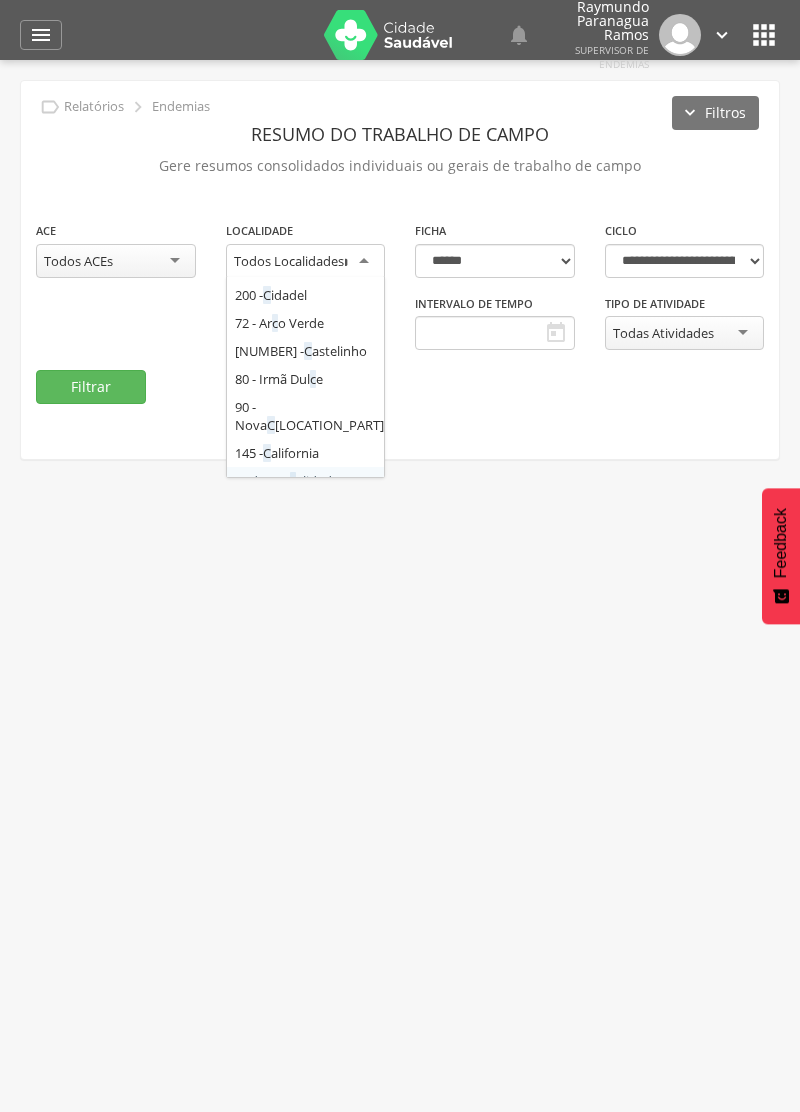 type on "**" 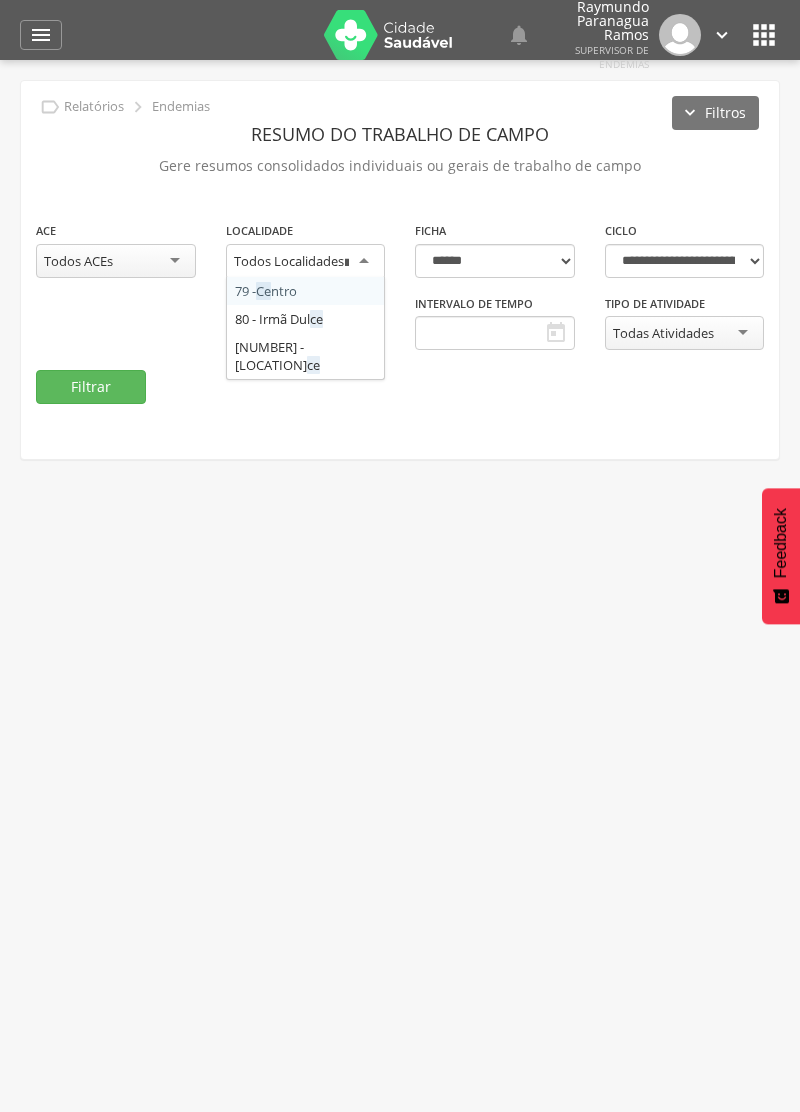 scroll, scrollTop: 0, scrollLeft: 12, axis: horizontal 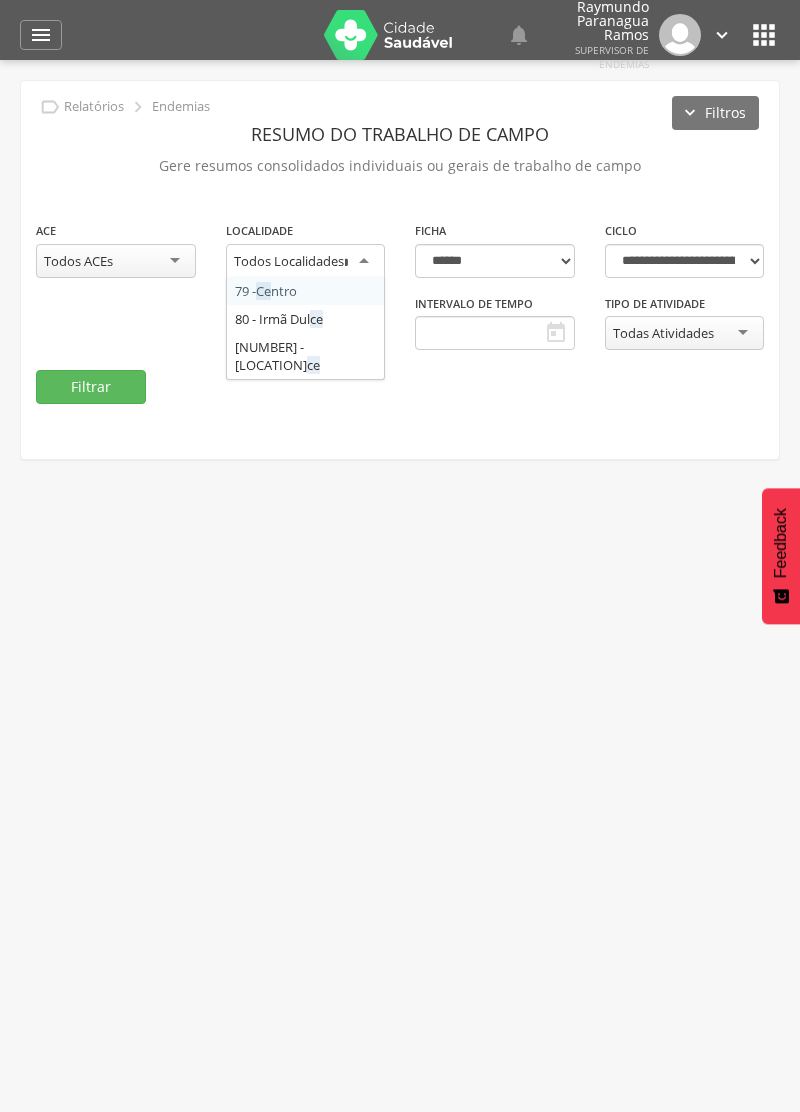 click on "**********" at bounding box center (306, 257) 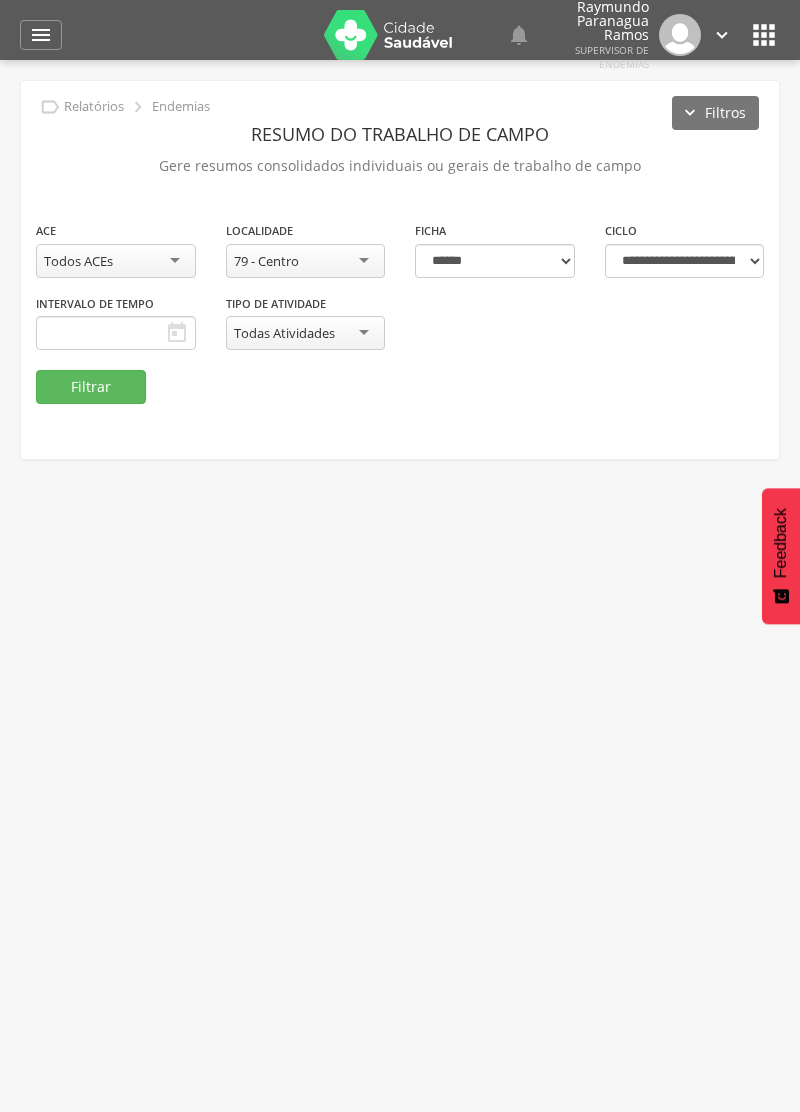 scroll, scrollTop: 0, scrollLeft: 0, axis: both 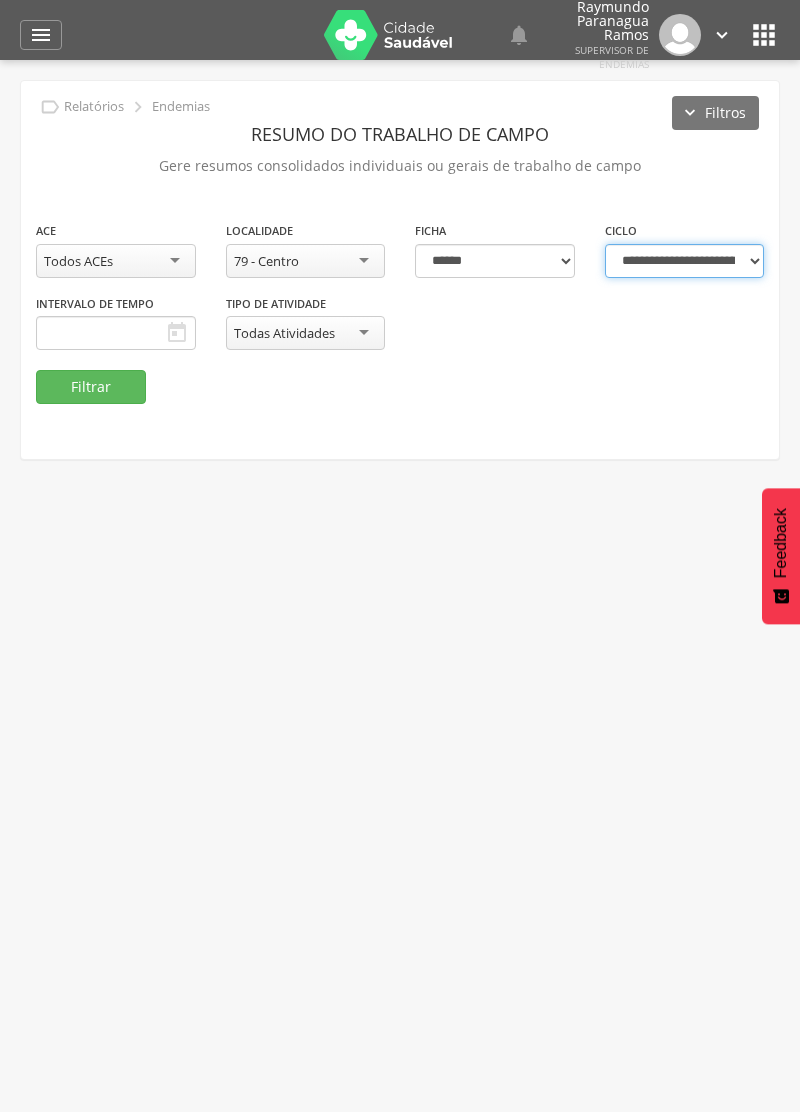 click on "**********" at bounding box center (685, 261) 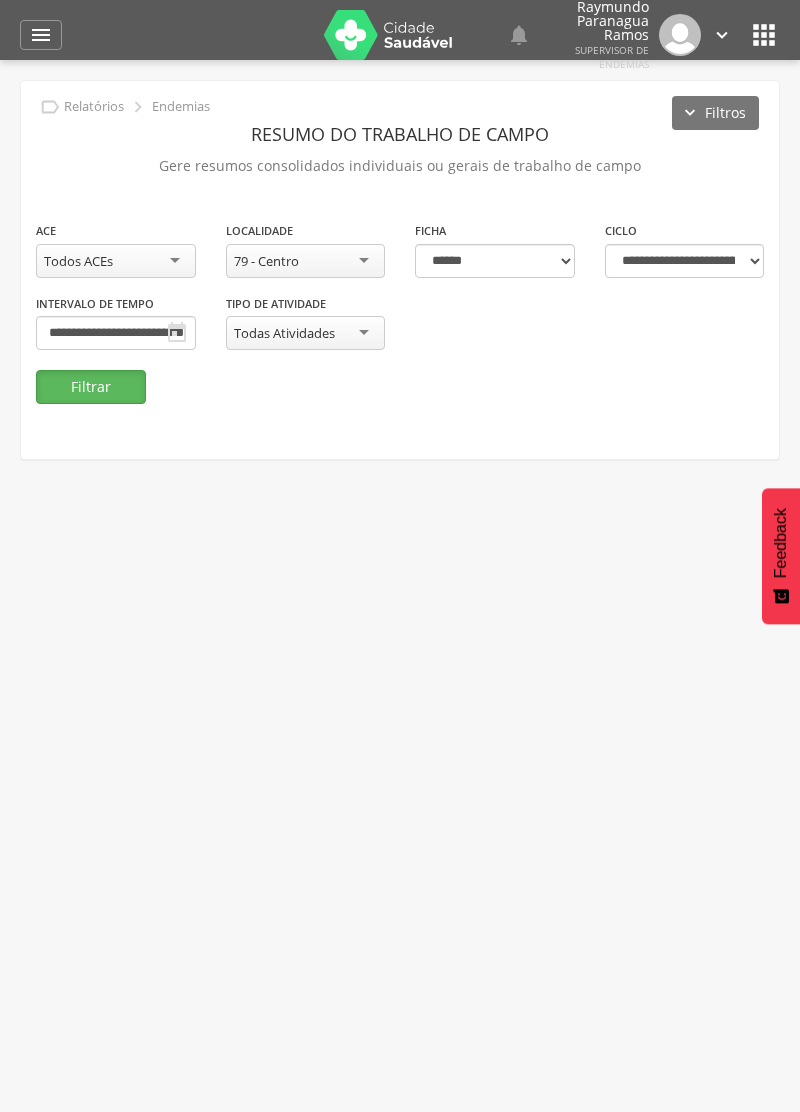 click on "Filtrar" at bounding box center [91, 387] 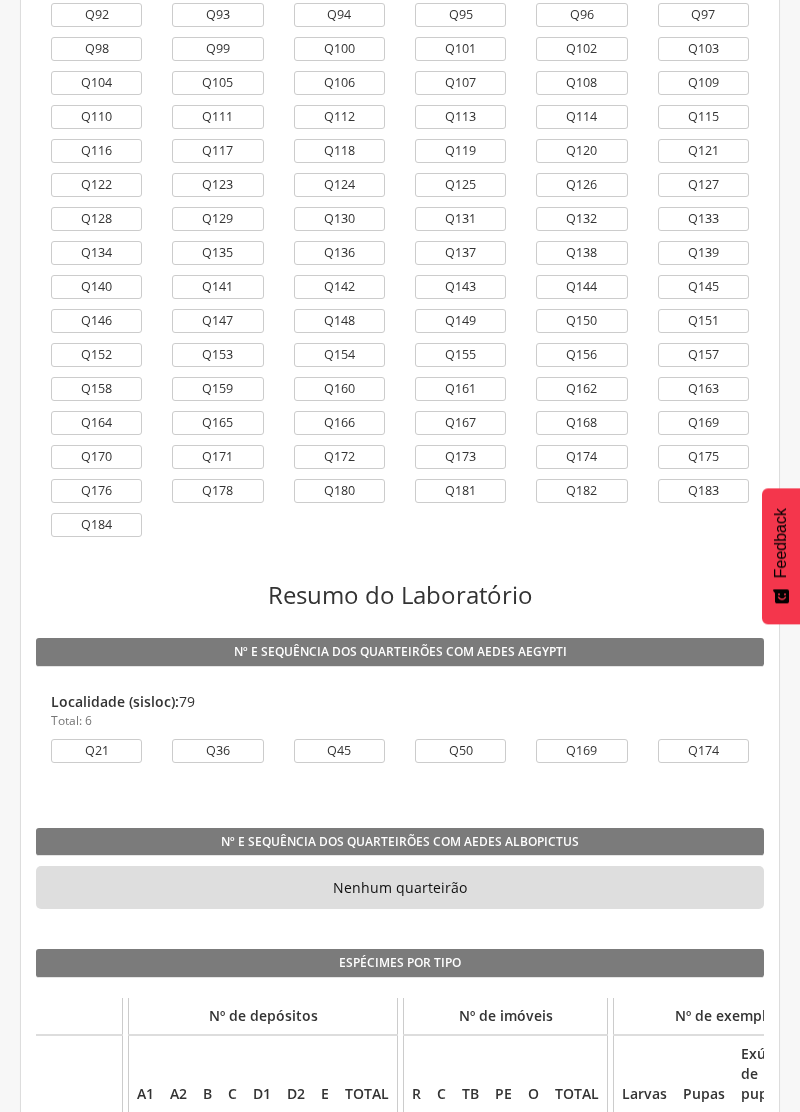 scroll, scrollTop: 3355, scrollLeft: 0, axis: vertical 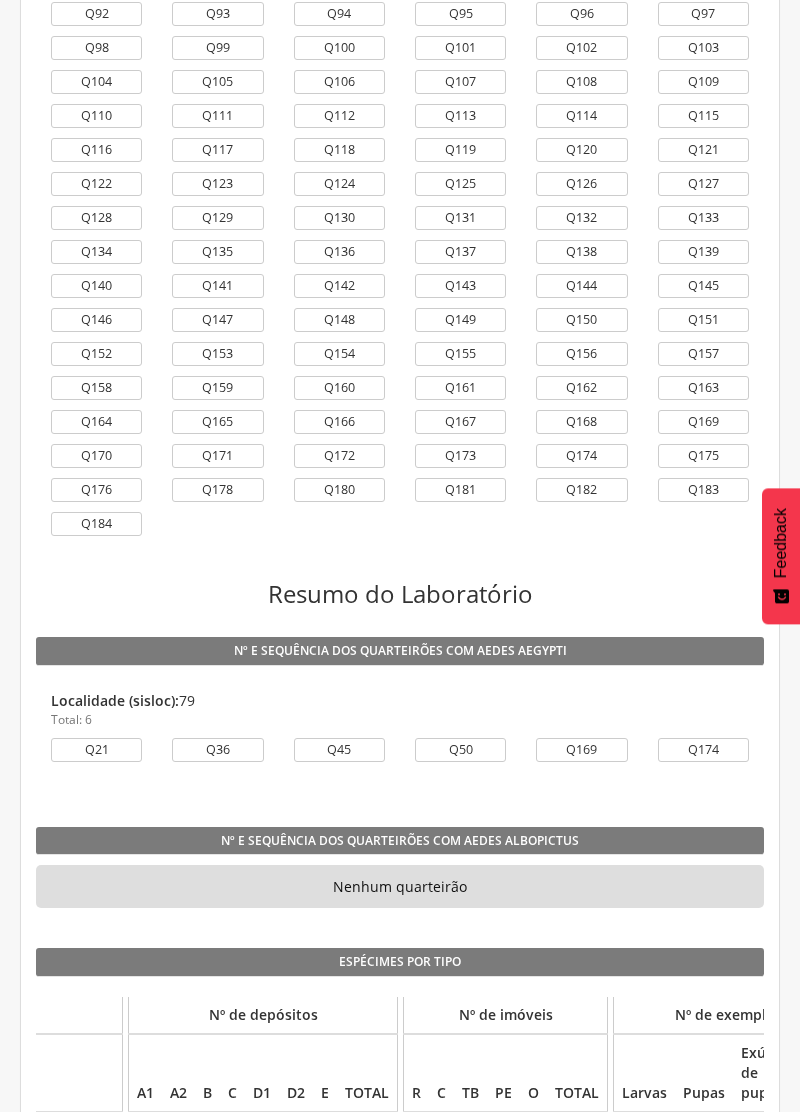 click on "
Supervisão
Ranking
Aplicativo desatualizado
Última sincronização
Mapa de endemias
Acompanhamento PNCD
Laboratório
Análise dos tubitos
Análise de amostras
Relatórios
Resumo do trabalho de campo
Leishmaniose
Esquistossomose
Chagas
Animais Sinantrópicos
Reconhecimento geográfico
Gerenciar atividades
Suporte


Lorem ipsum dolor  sit amet,  sed do eiusmod  tempor incididunt ut labore et dolore magna aliqua. Lorem ipsum dolor sit amet... 1 min

Lorem ipsum dolor  sit amet,  sed do eiusmod  tempor incididunt ut labore et dolore magna aliqua." at bounding box center [400, -2799] 